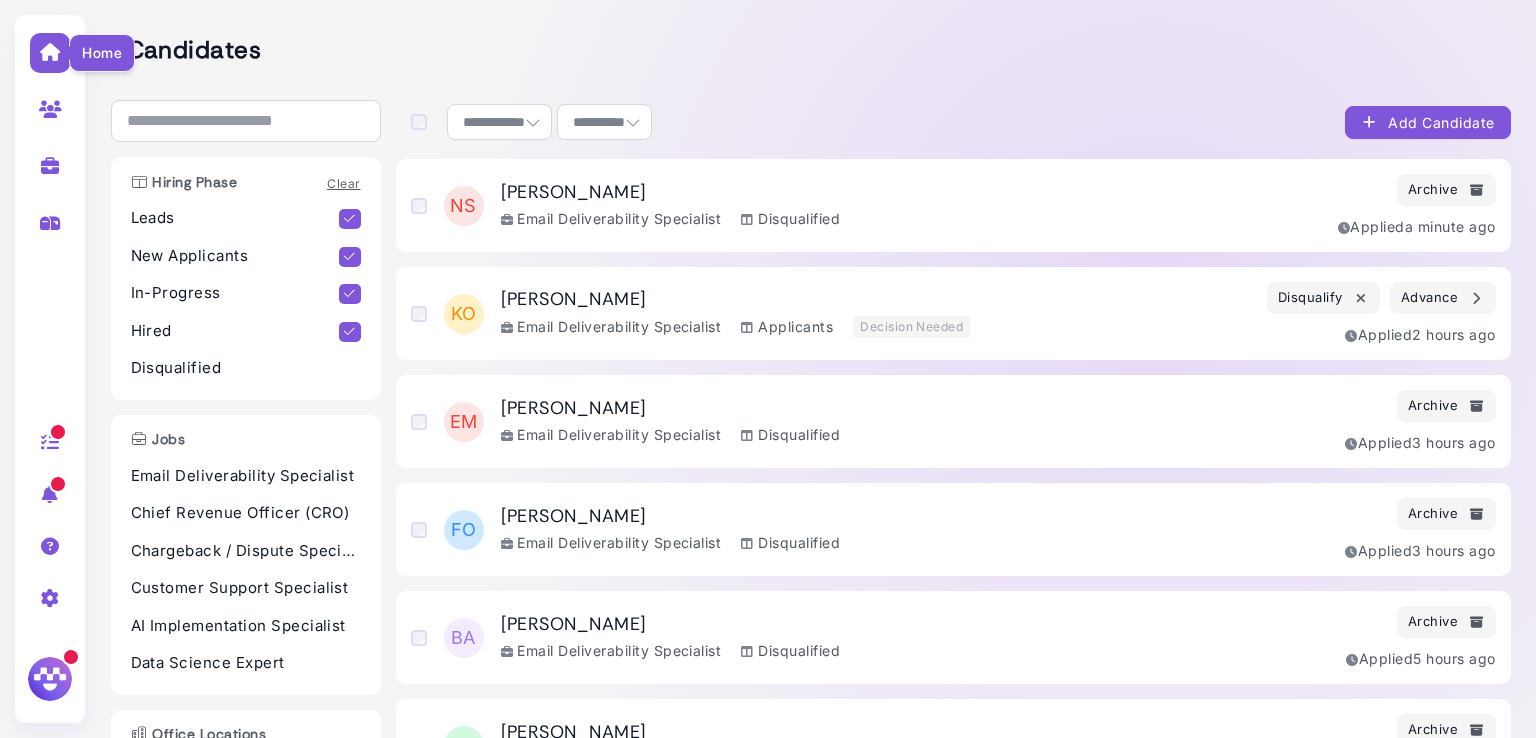 select on "**********" 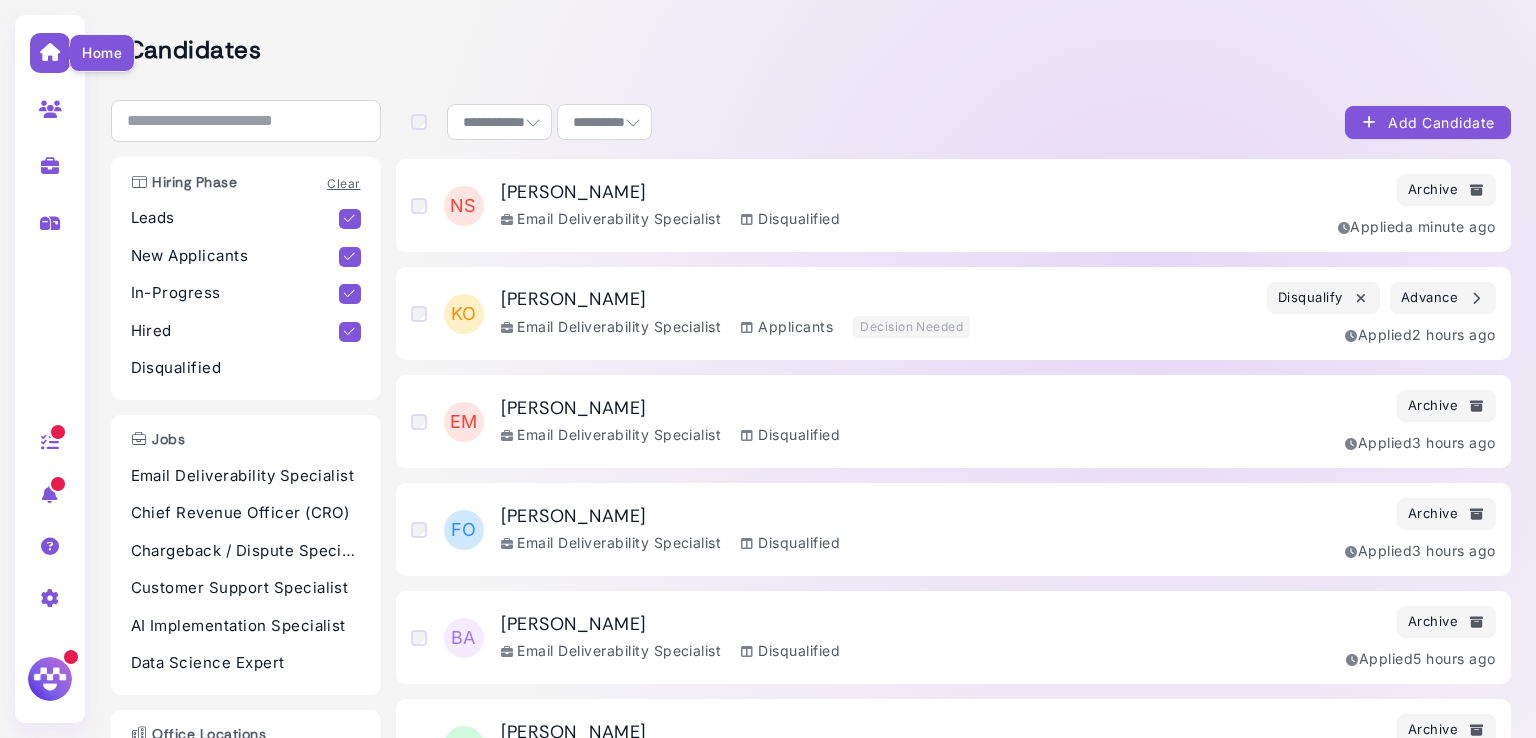 scroll, scrollTop: 0, scrollLeft: 0, axis: both 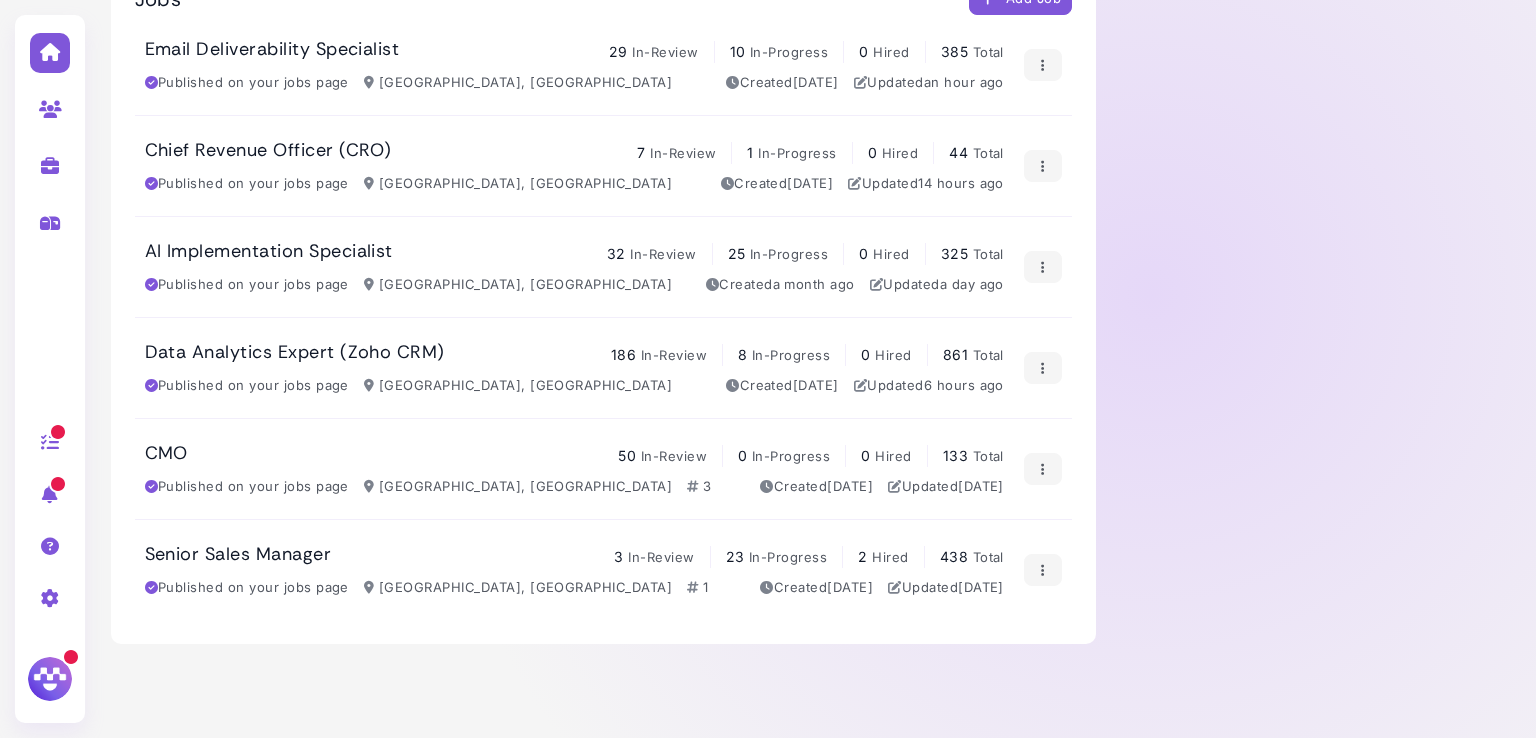 click at bounding box center (50, 109) 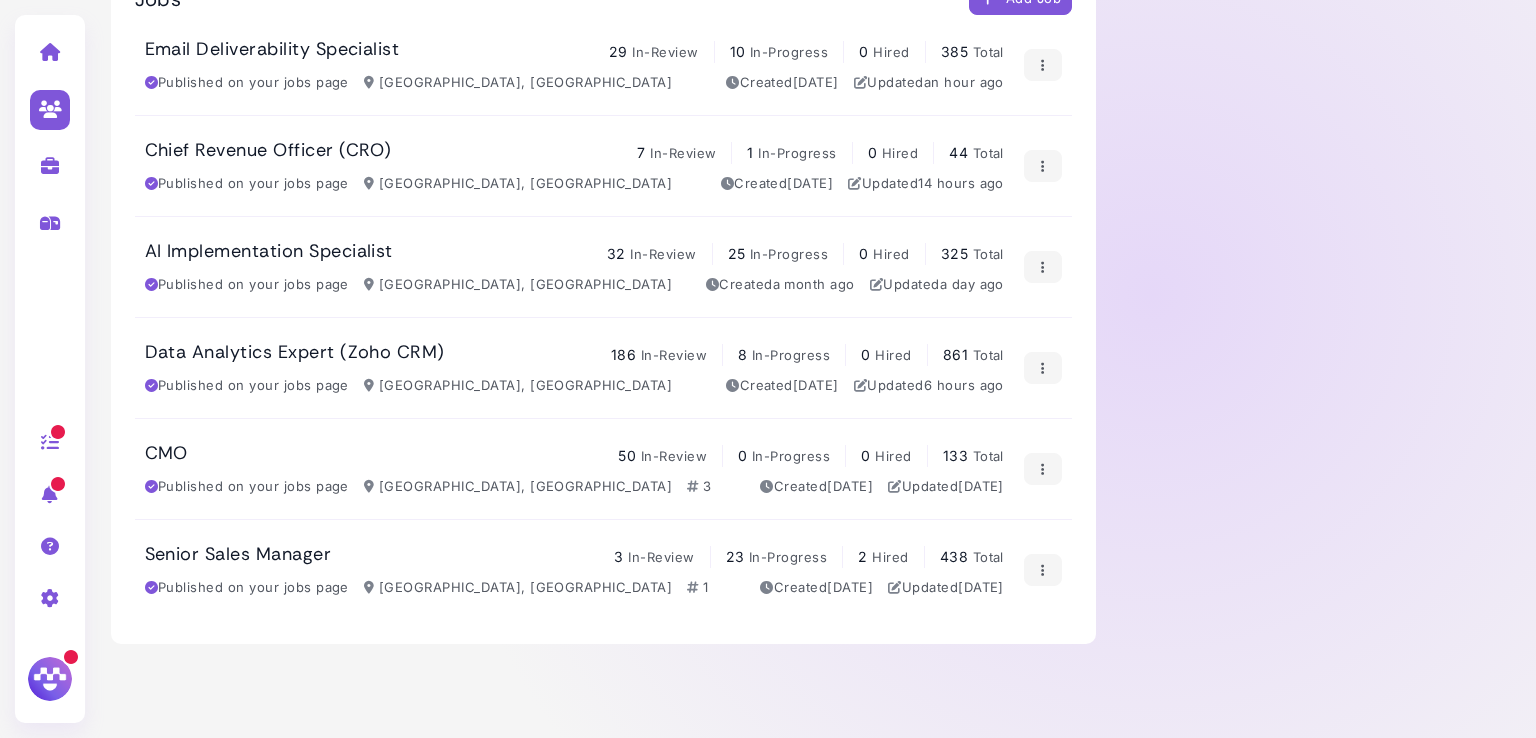 scroll, scrollTop: 359, scrollLeft: 0, axis: vertical 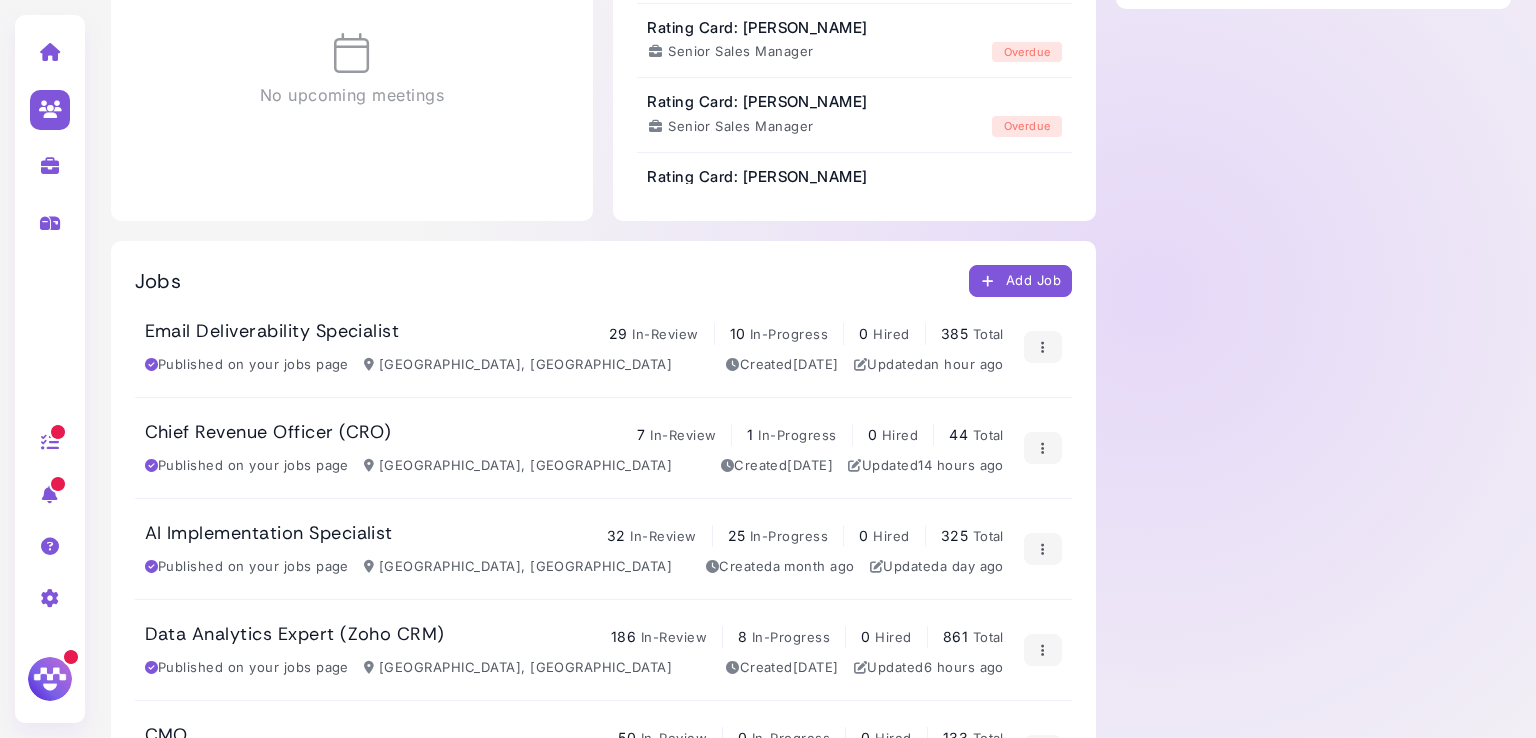 select on "**********" 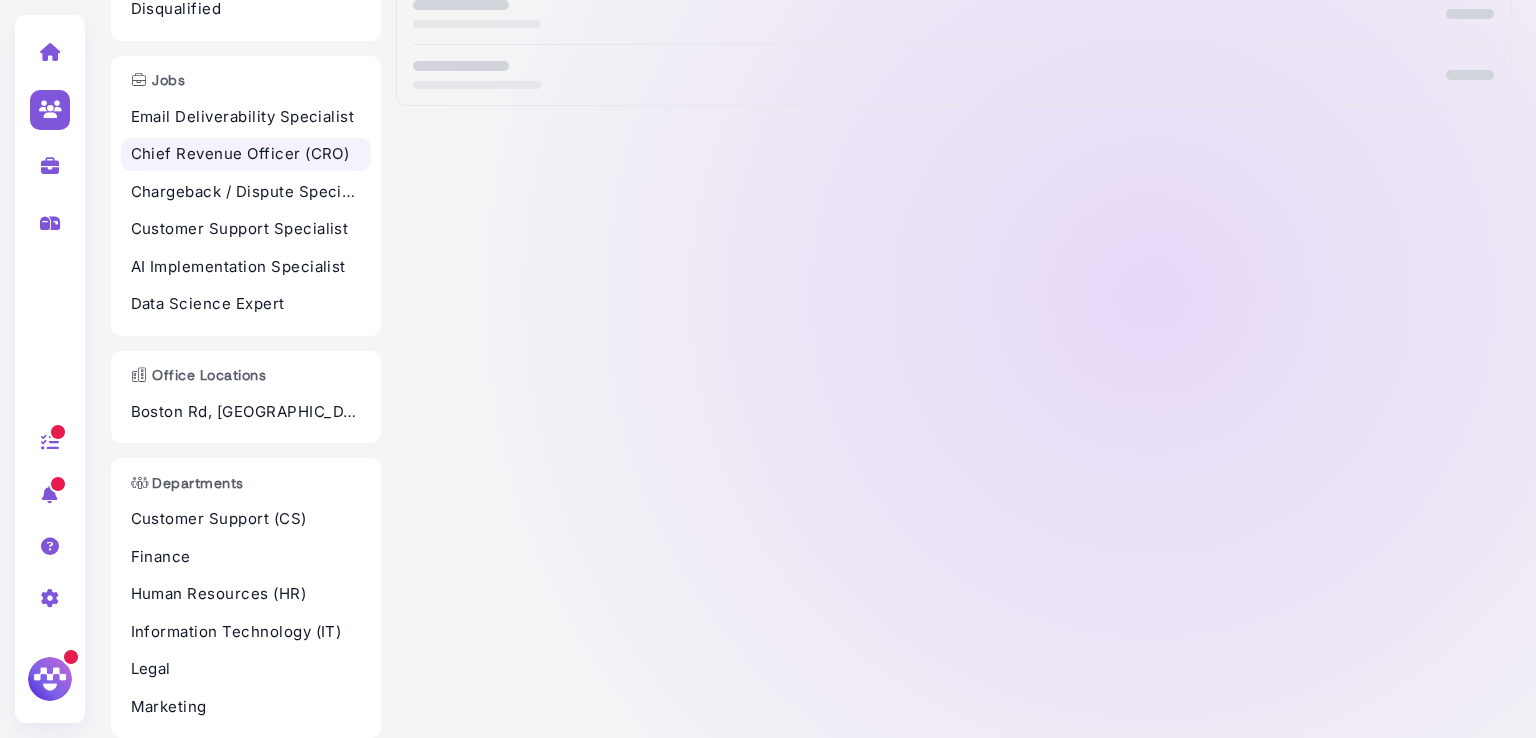 click on "Chief Revenue Officer (CRO)" at bounding box center (246, 154) 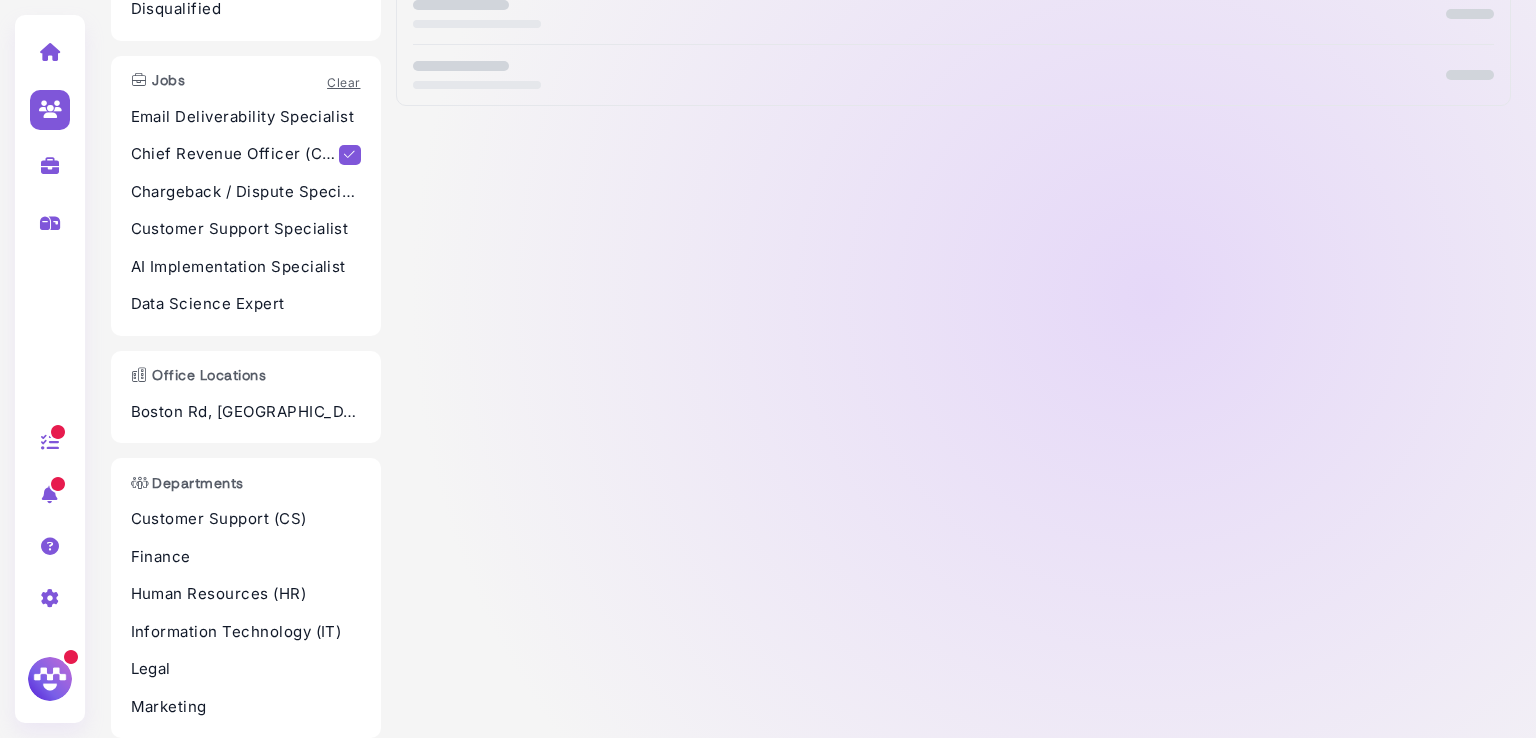 click at bounding box center [50, 165] 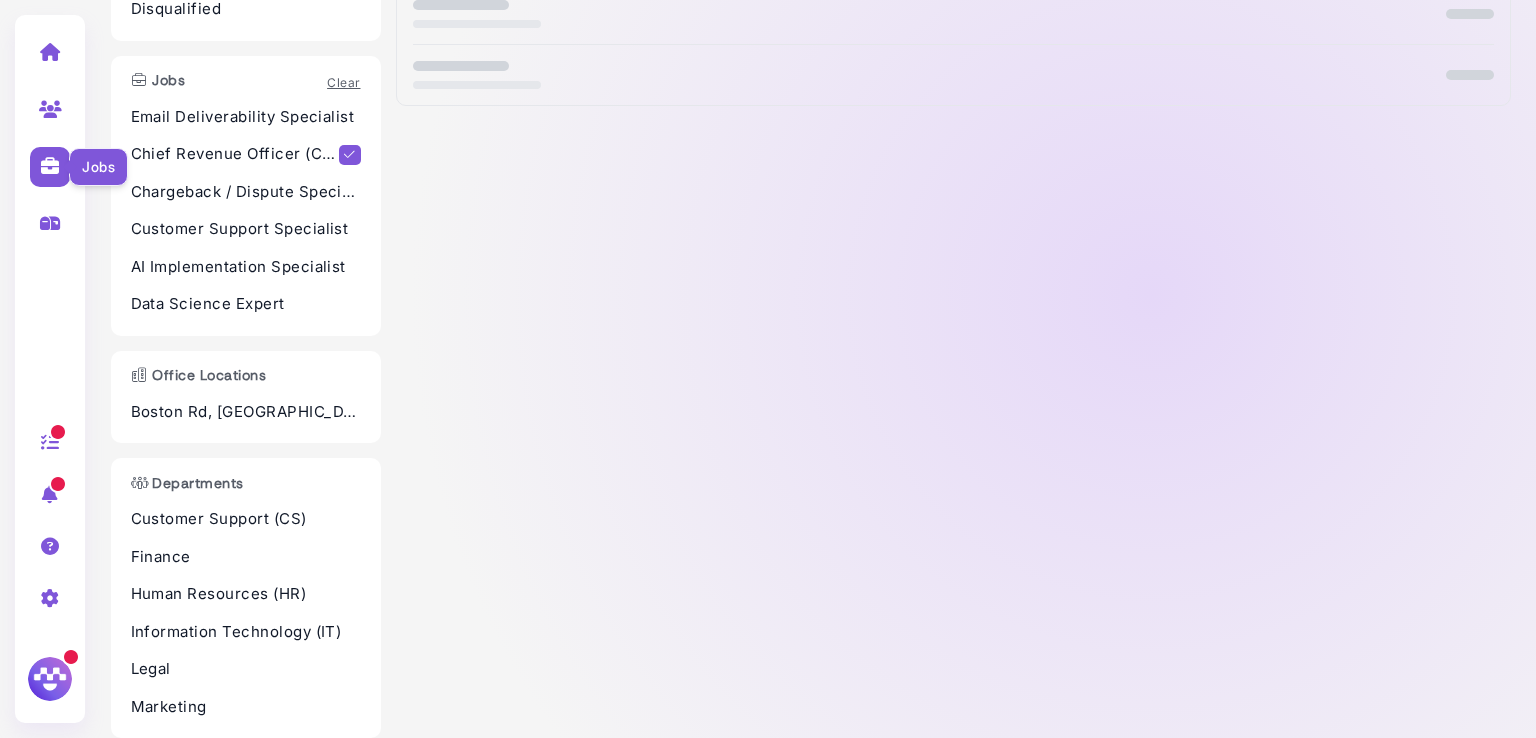 click at bounding box center (50, 166) 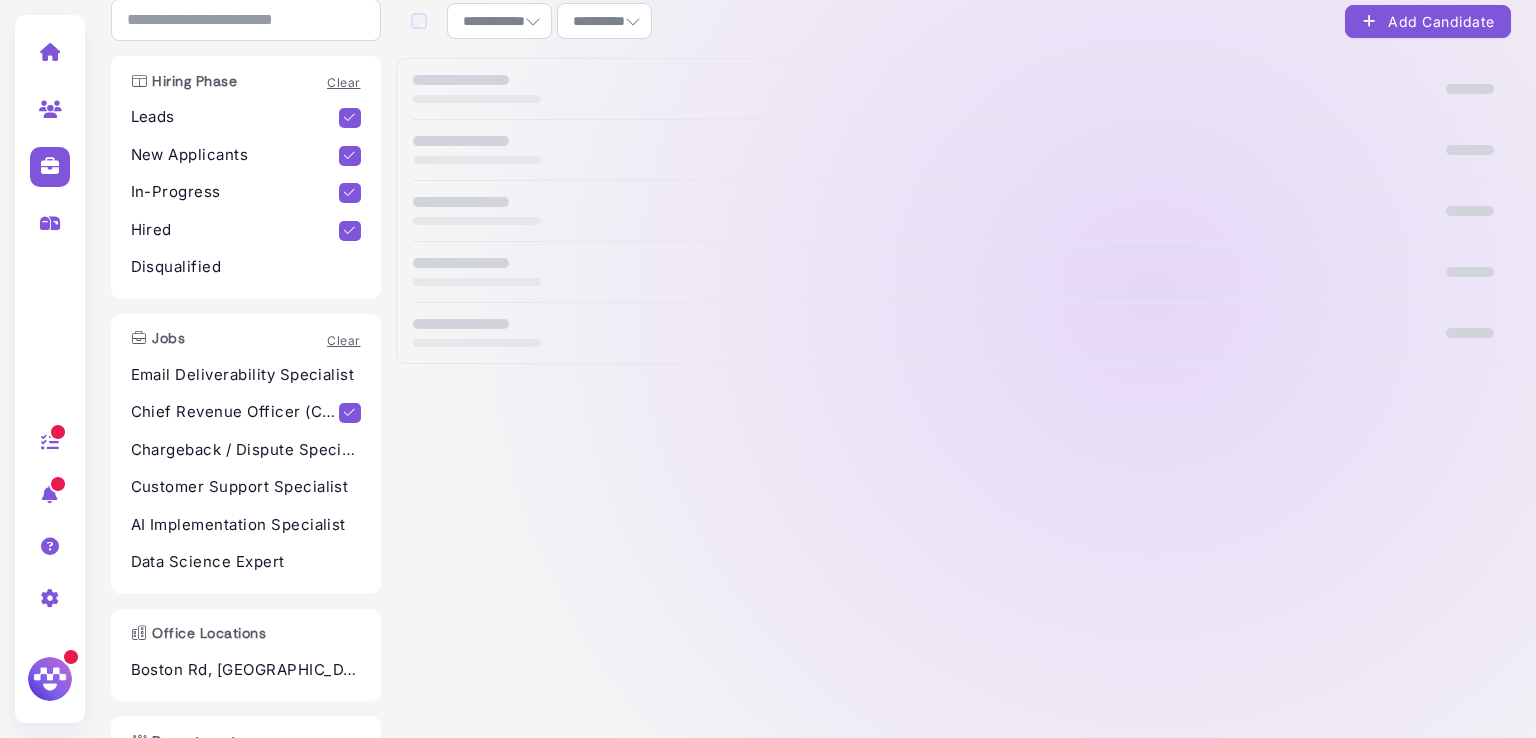 select on "**********" 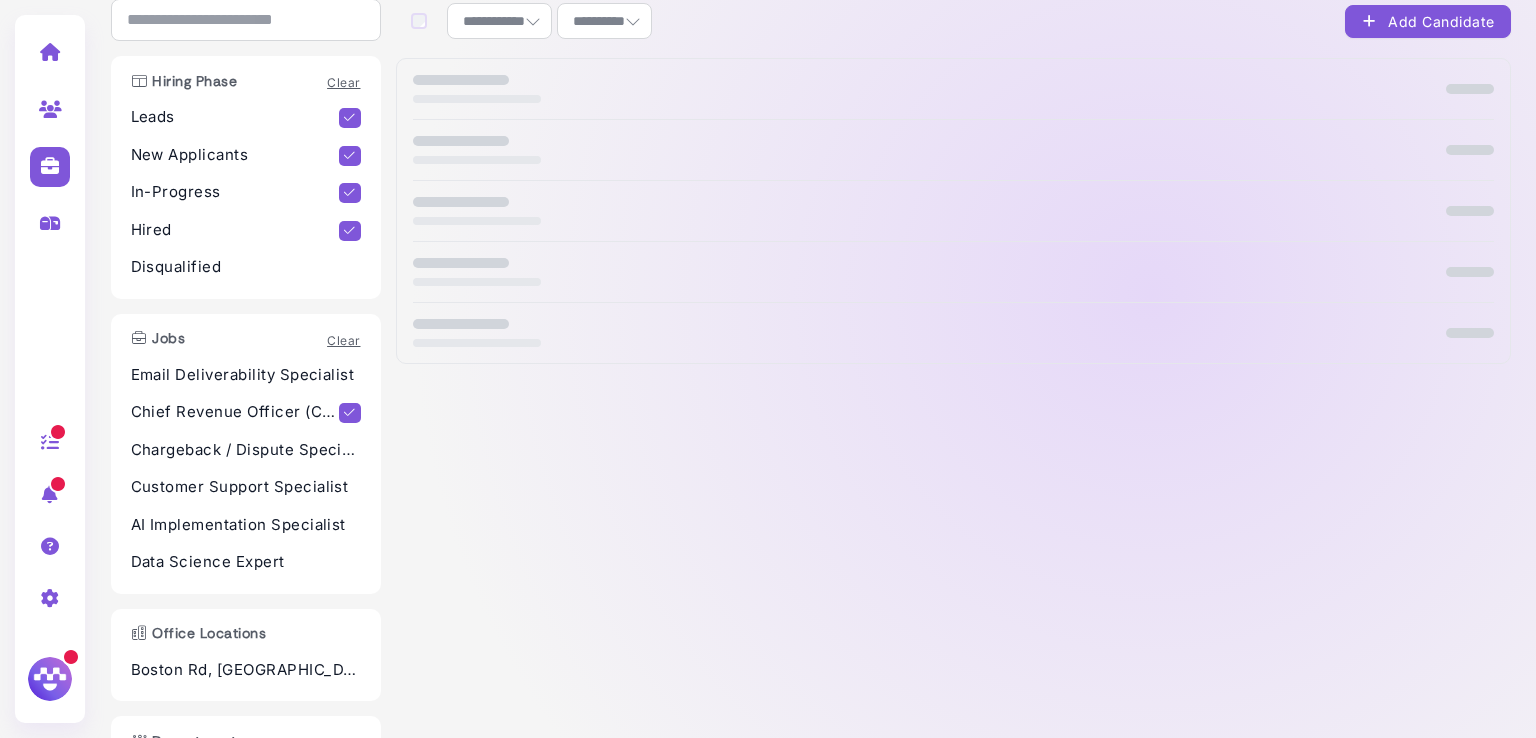 select on "**" 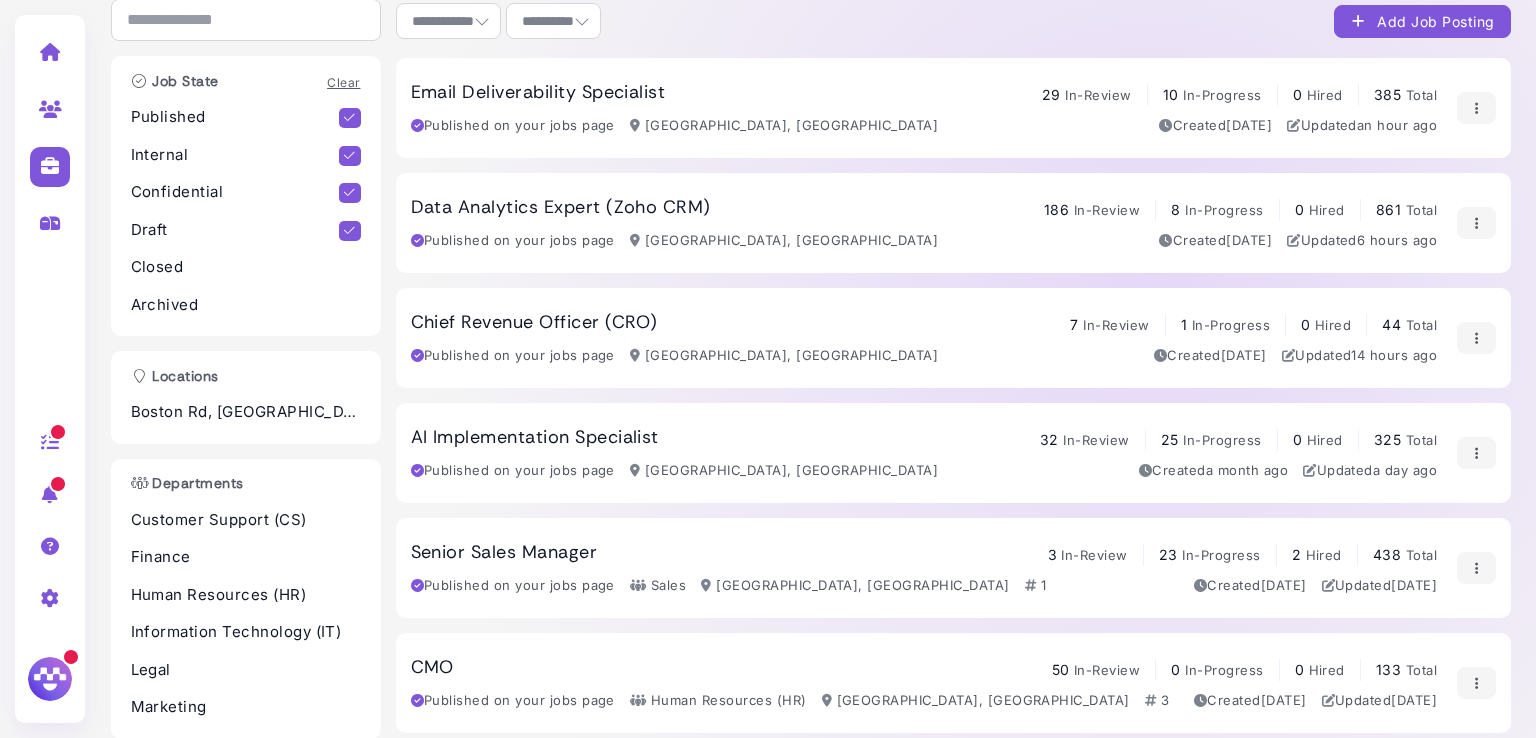 scroll, scrollTop: 259, scrollLeft: 0, axis: vertical 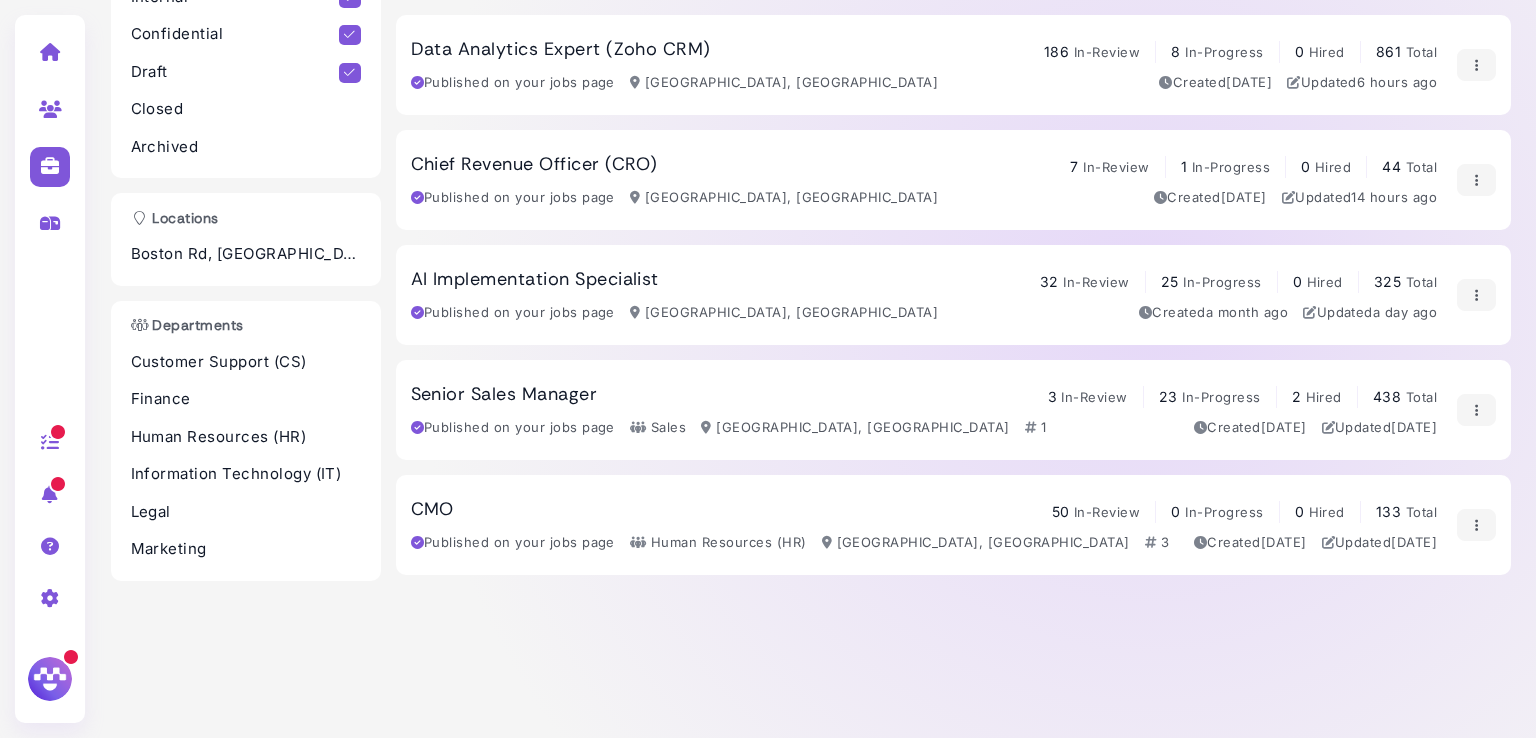 click on "AI Implementation Specialist" at bounding box center [535, 280] 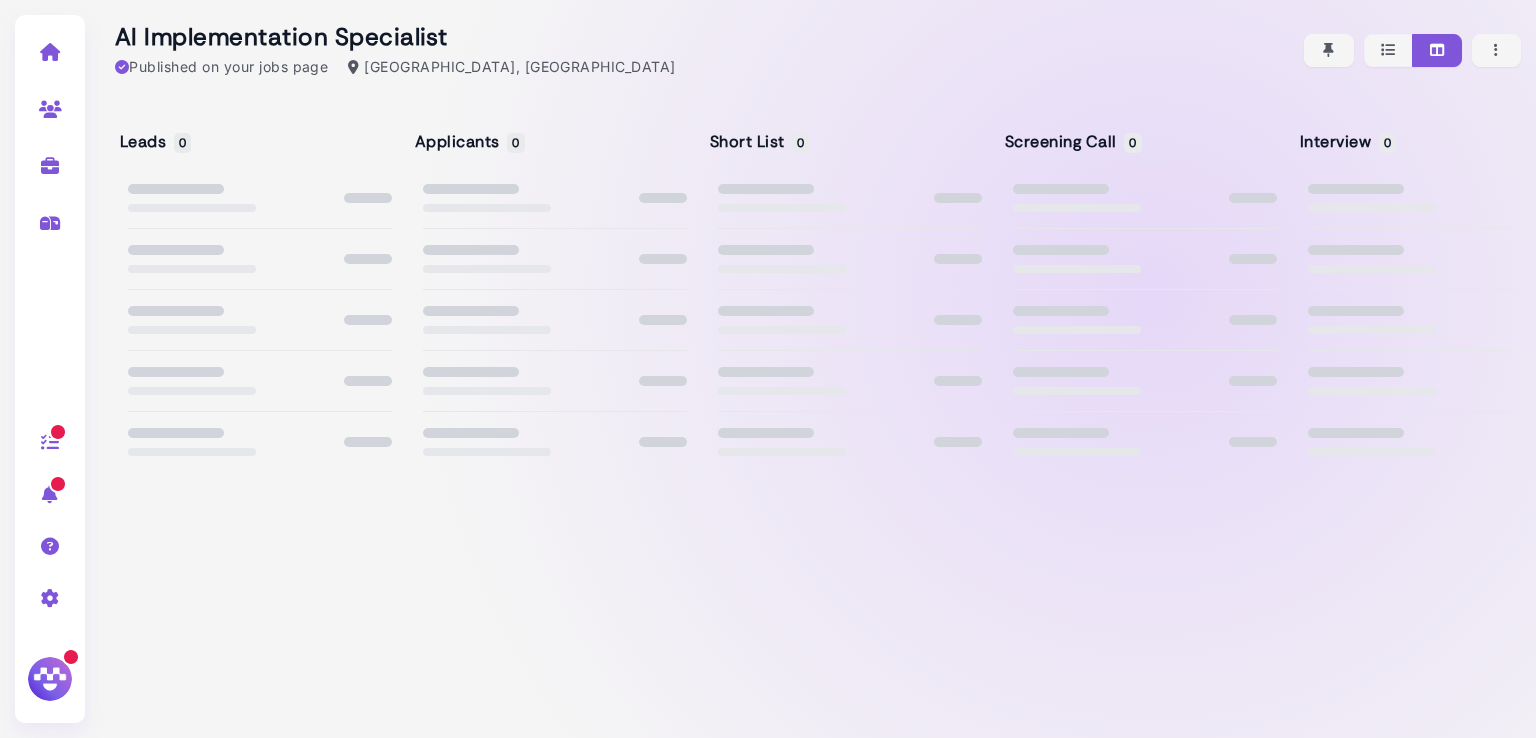 scroll, scrollTop: 0, scrollLeft: 0, axis: both 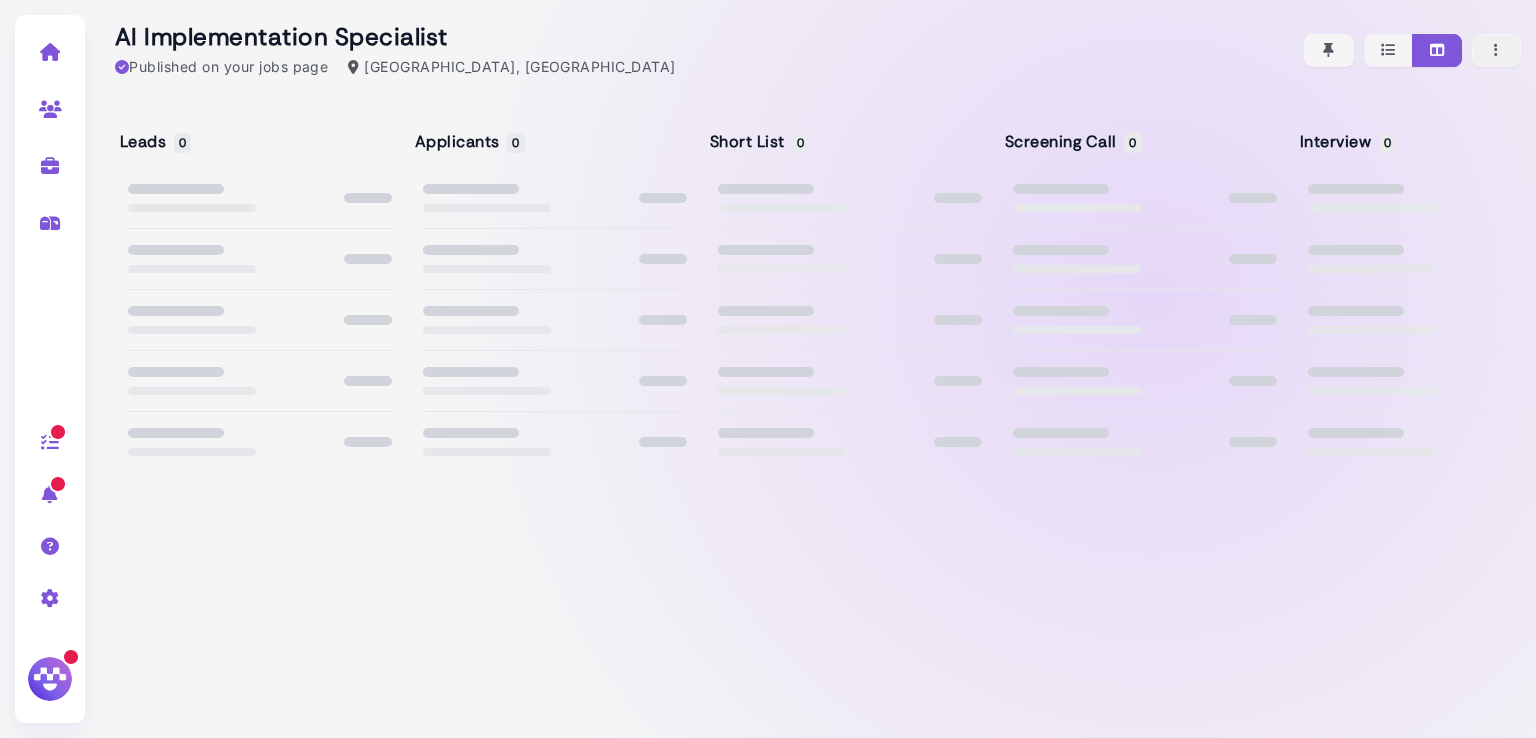 click at bounding box center (1497, 50) 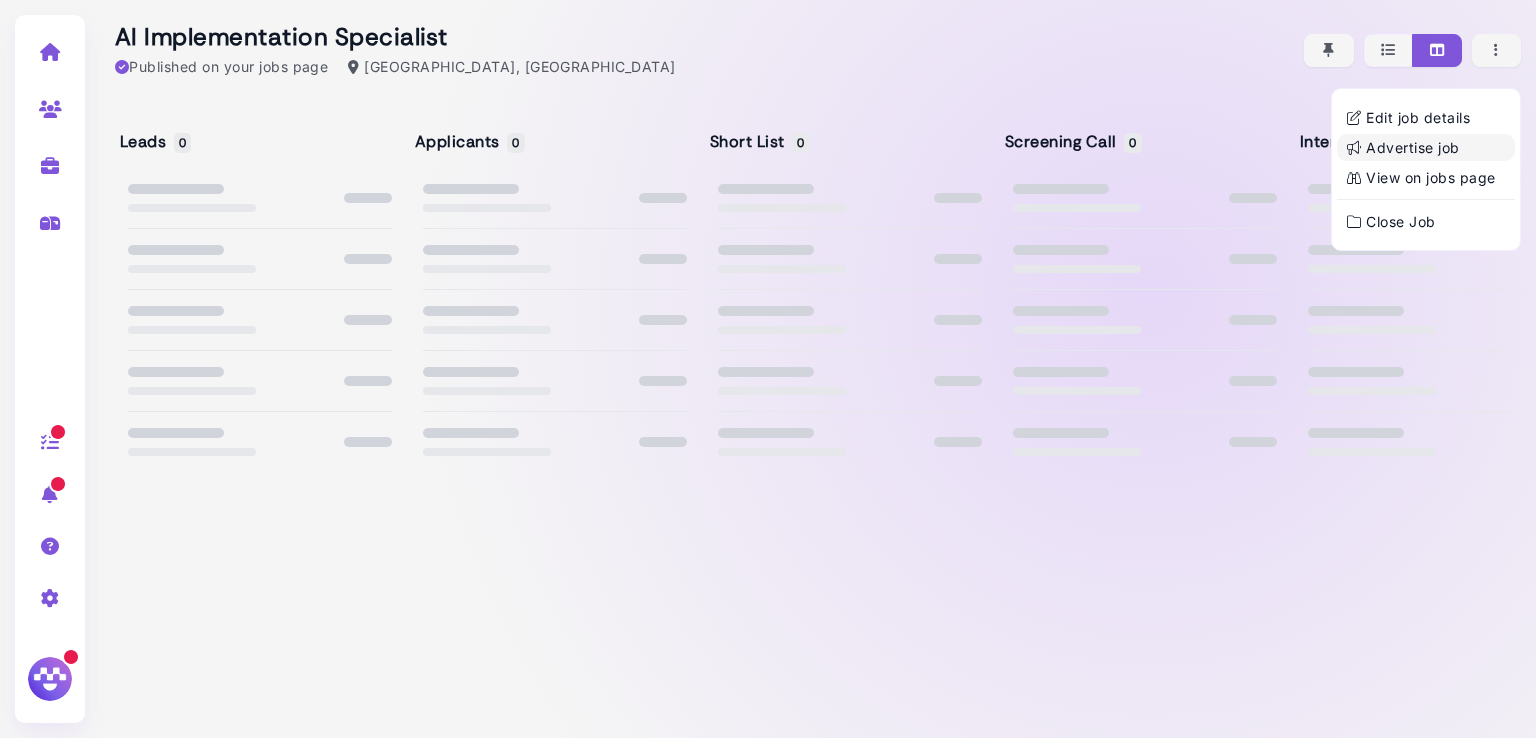 click on "Advertise job" at bounding box center [1426, 147] 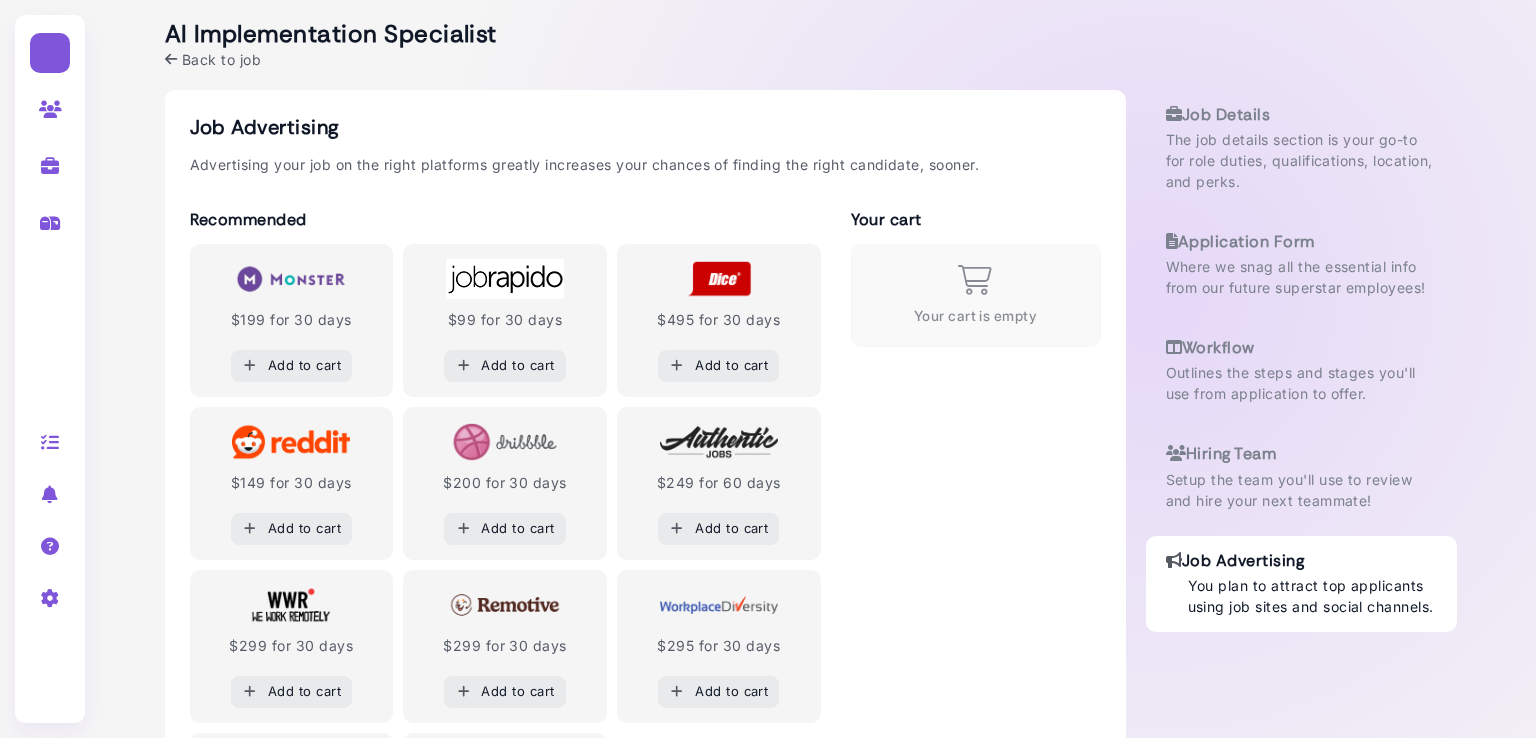 scroll, scrollTop: 0, scrollLeft: 0, axis: both 